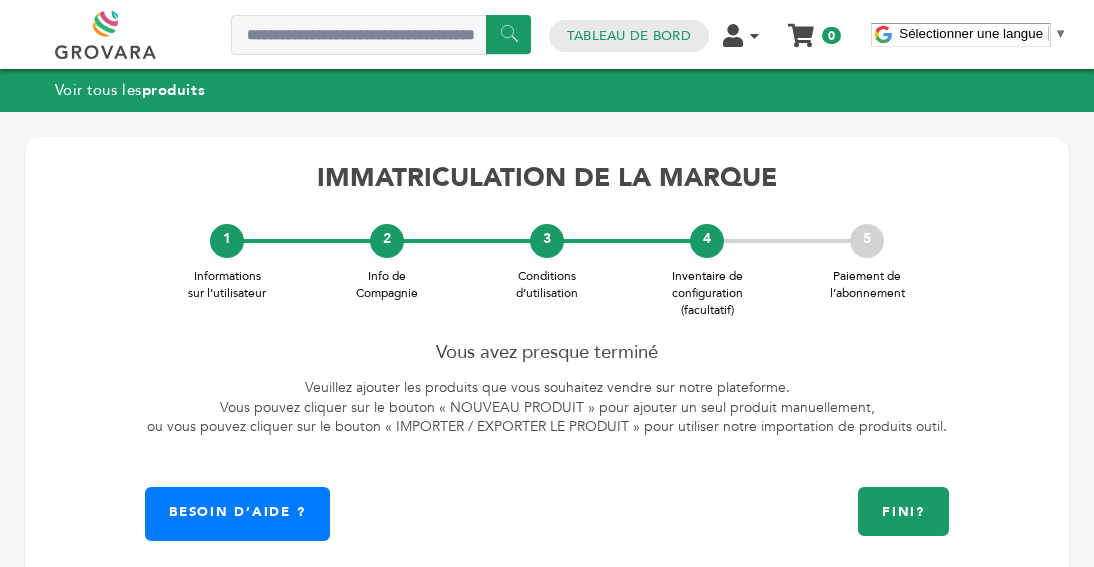 scroll, scrollTop: 110, scrollLeft: 0, axis: vertical 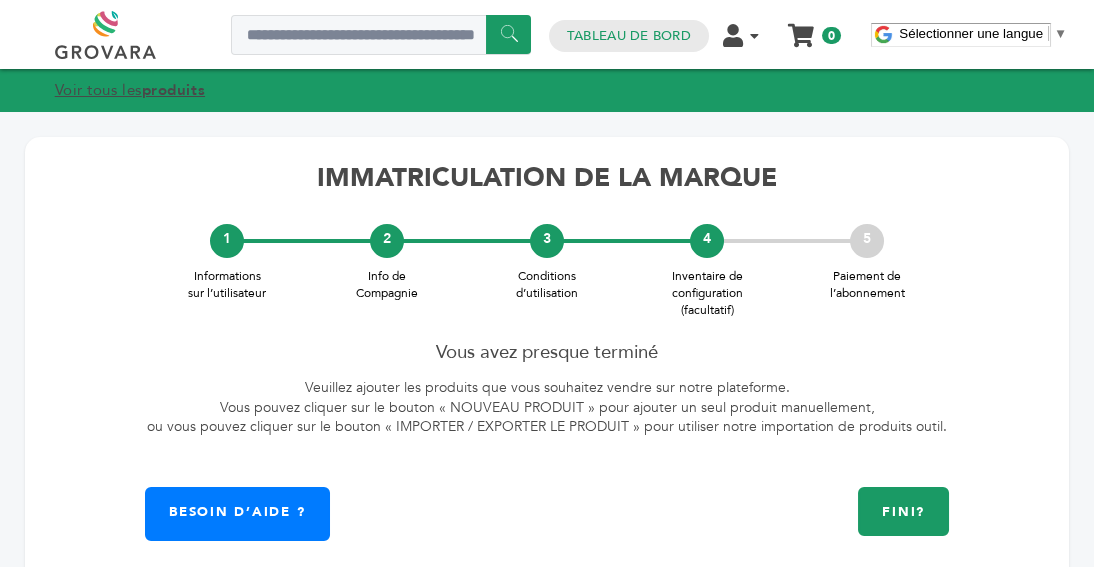 click on "Voir tous les  produits" at bounding box center [130, 90] 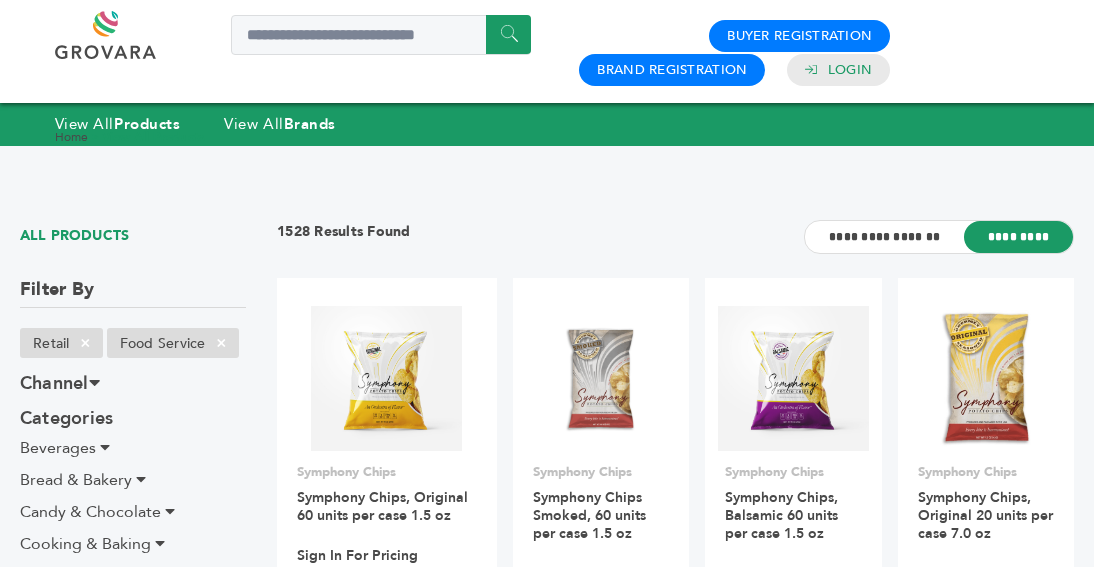scroll, scrollTop: 0, scrollLeft: 0, axis: both 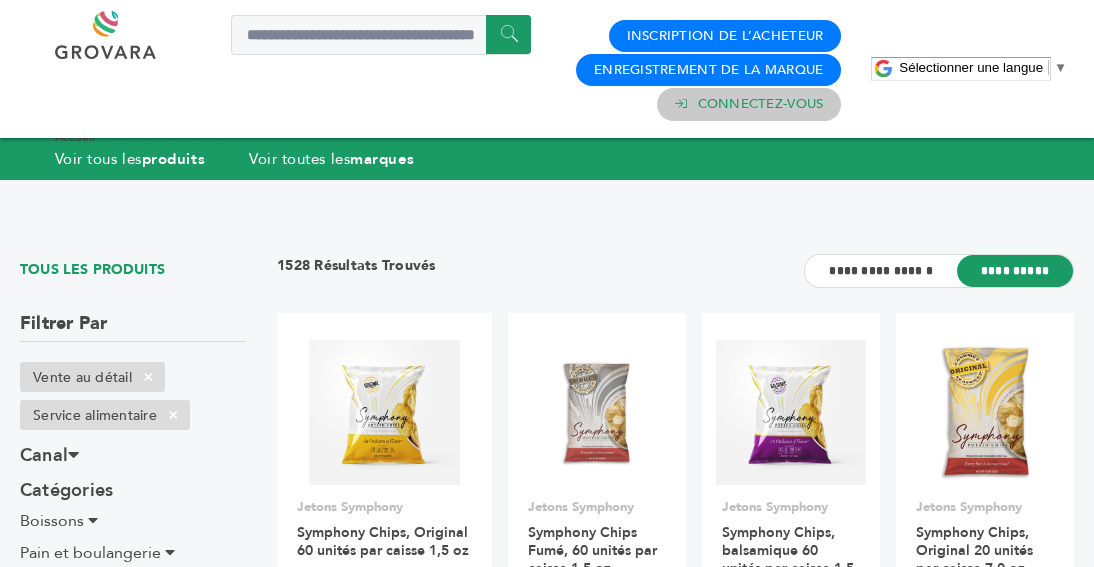 click on "Connectez-vous" at bounding box center (761, 104) 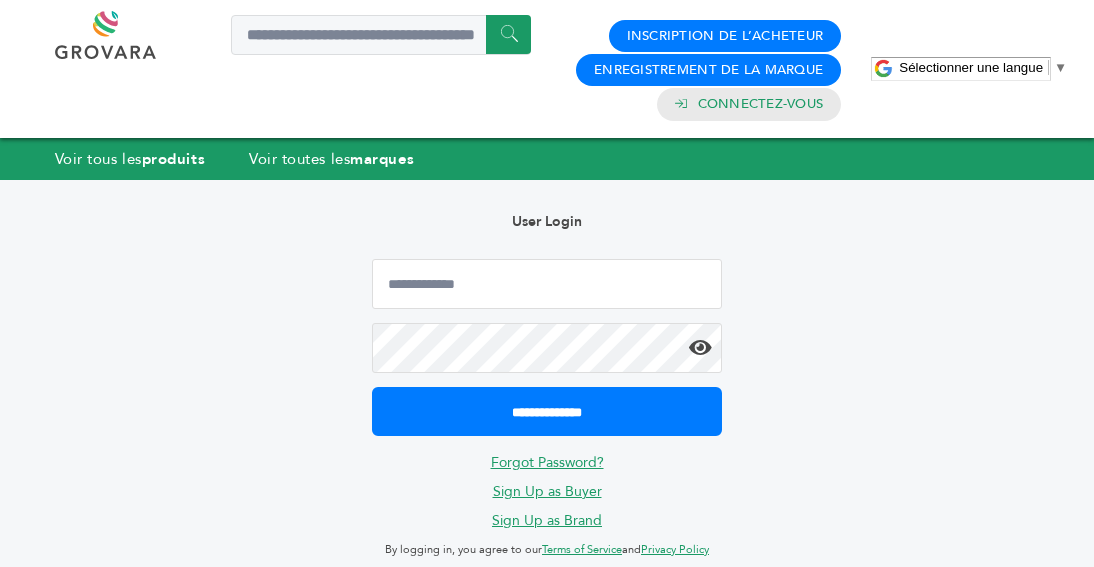 scroll, scrollTop: 0, scrollLeft: 0, axis: both 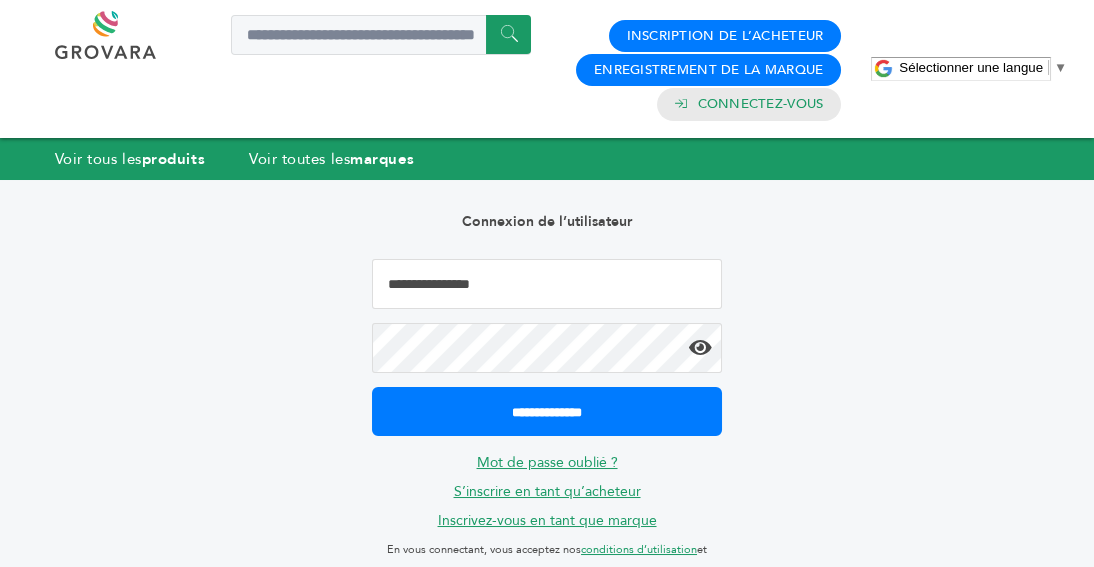 click at bounding box center [547, 284] 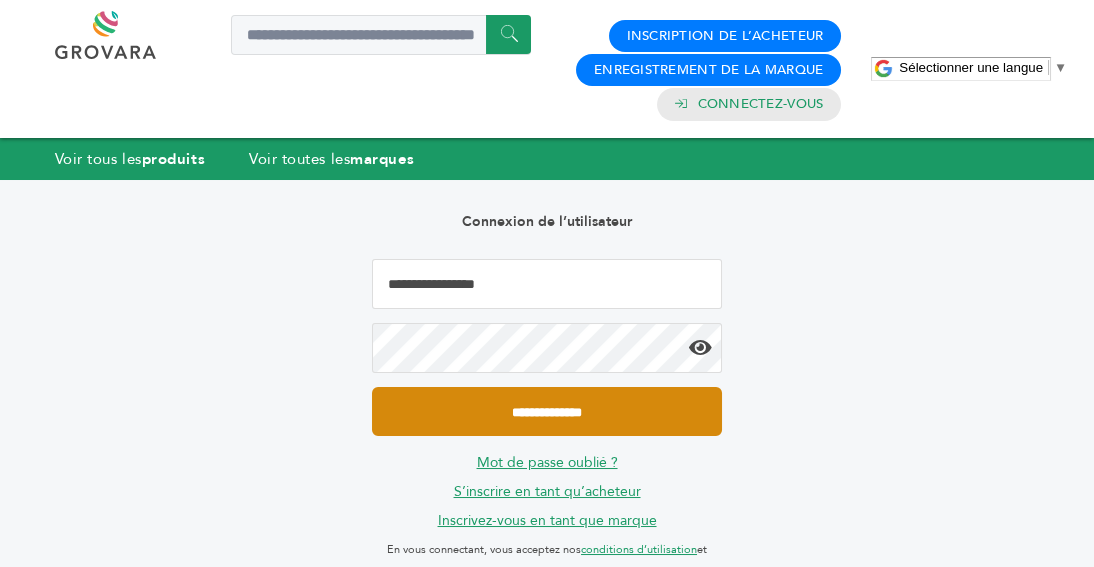 click on "**********" at bounding box center [547, 411] 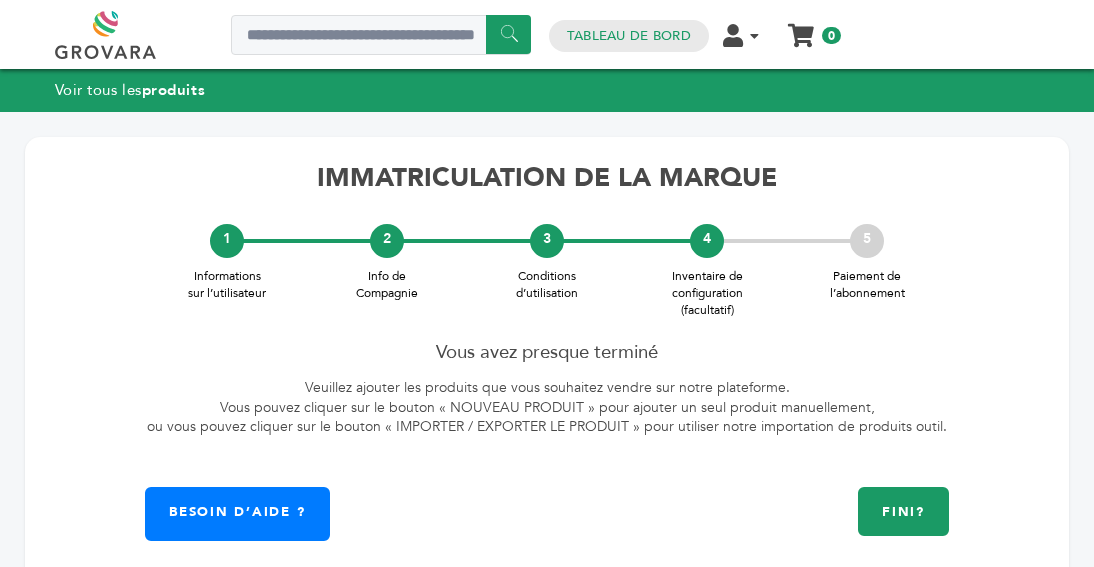 scroll, scrollTop: 0, scrollLeft: 0, axis: both 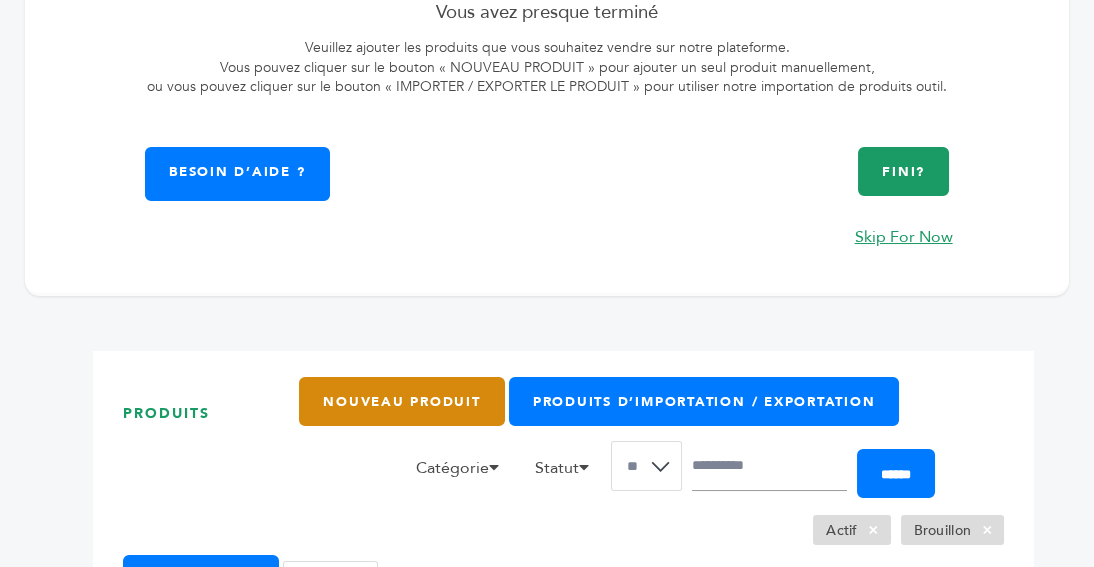 click on "Nouveau produit" at bounding box center [402, 401] 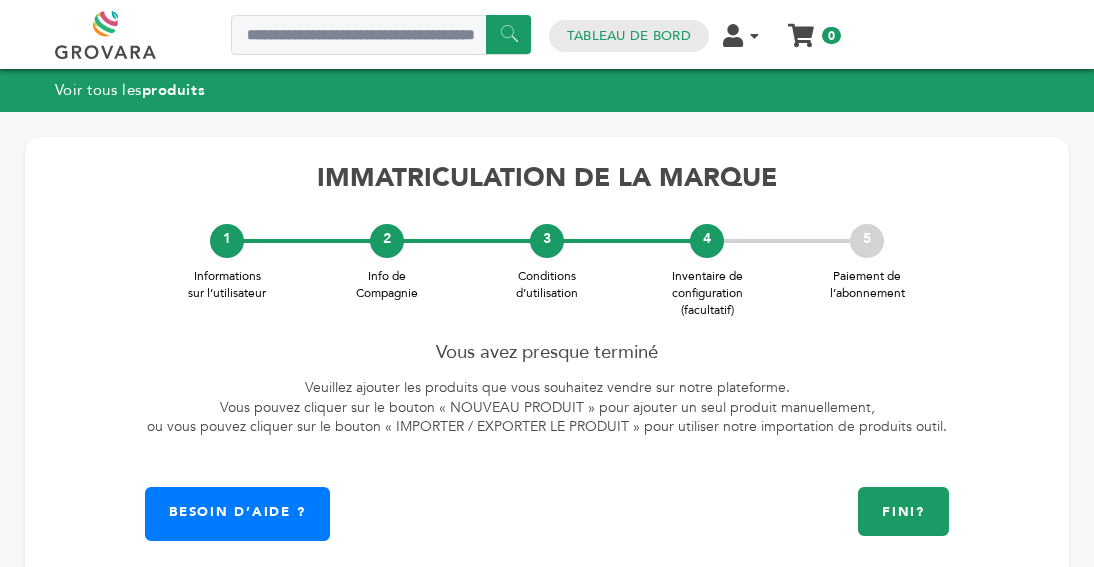 scroll, scrollTop: 0, scrollLeft: 0, axis: both 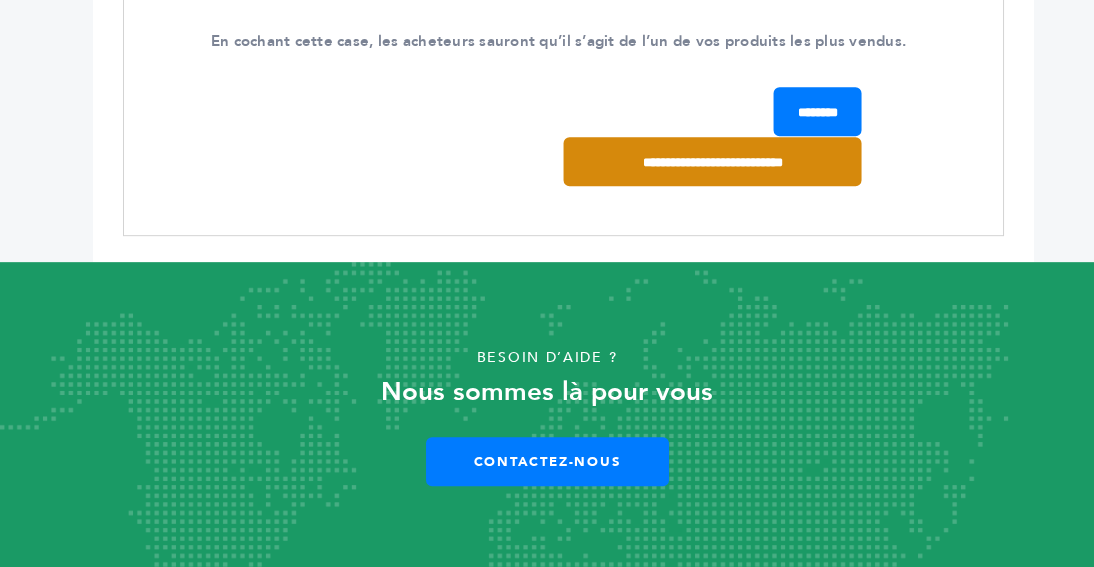 click on "**********" at bounding box center (713, 161) 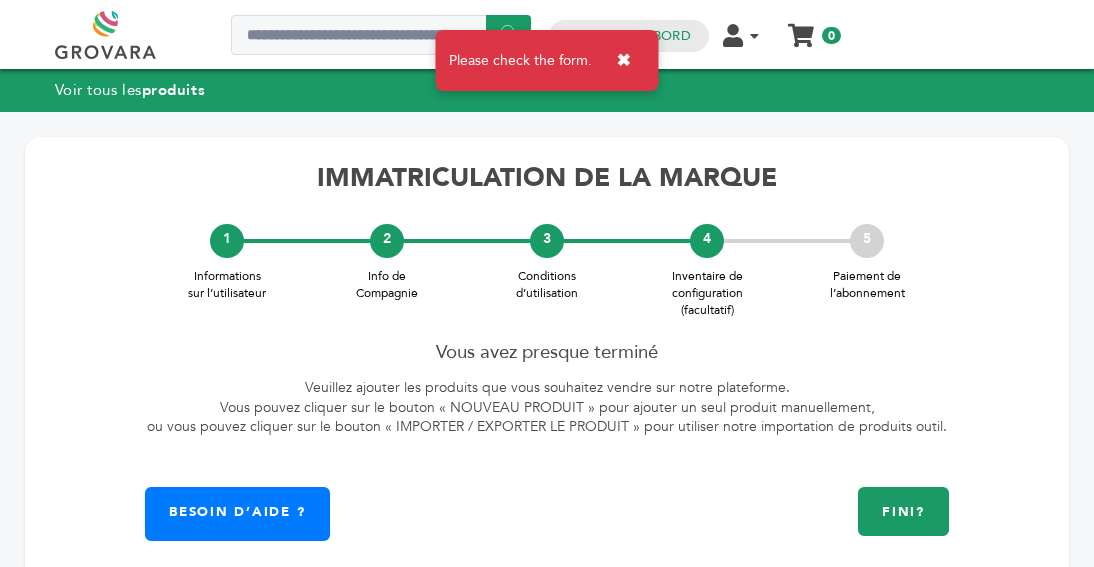 scroll, scrollTop: 0, scrollLeft: 0, axis: both 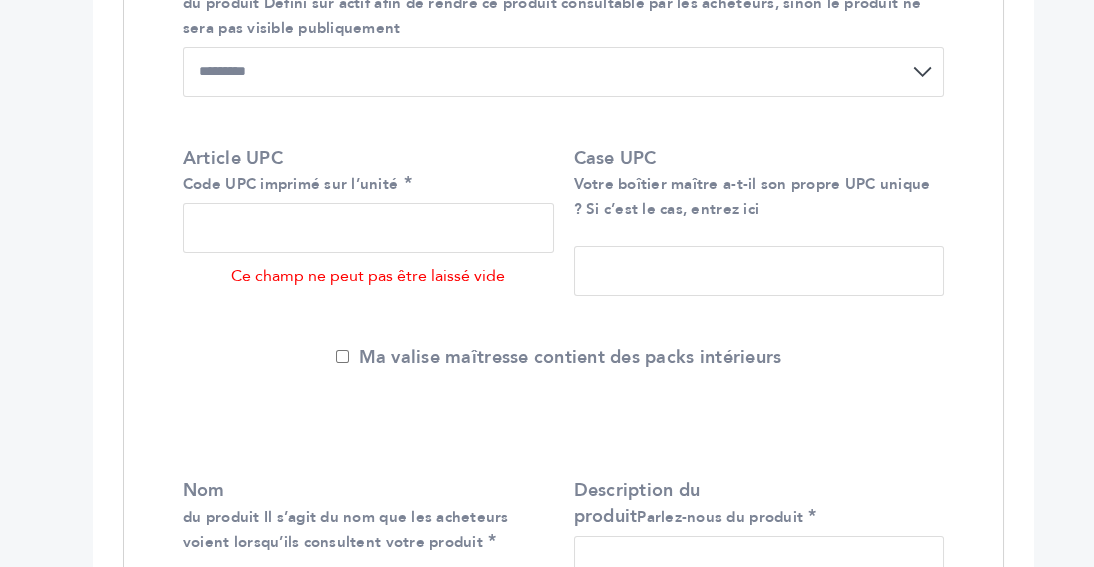 click on "Ce champ ne peut pas être laissé vide" at bounding box center [368, 277] 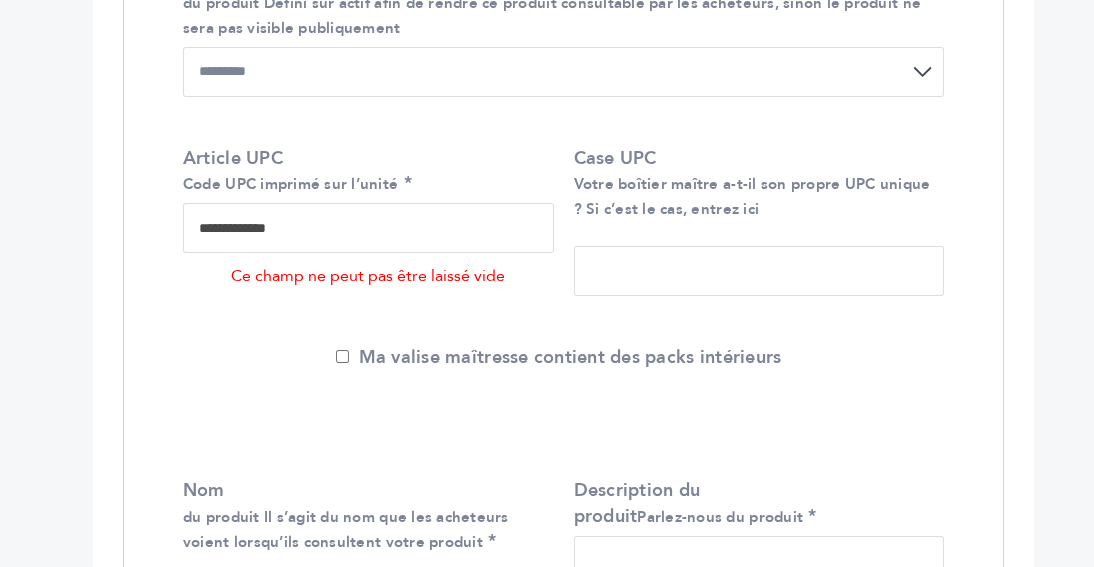 type on "**********" 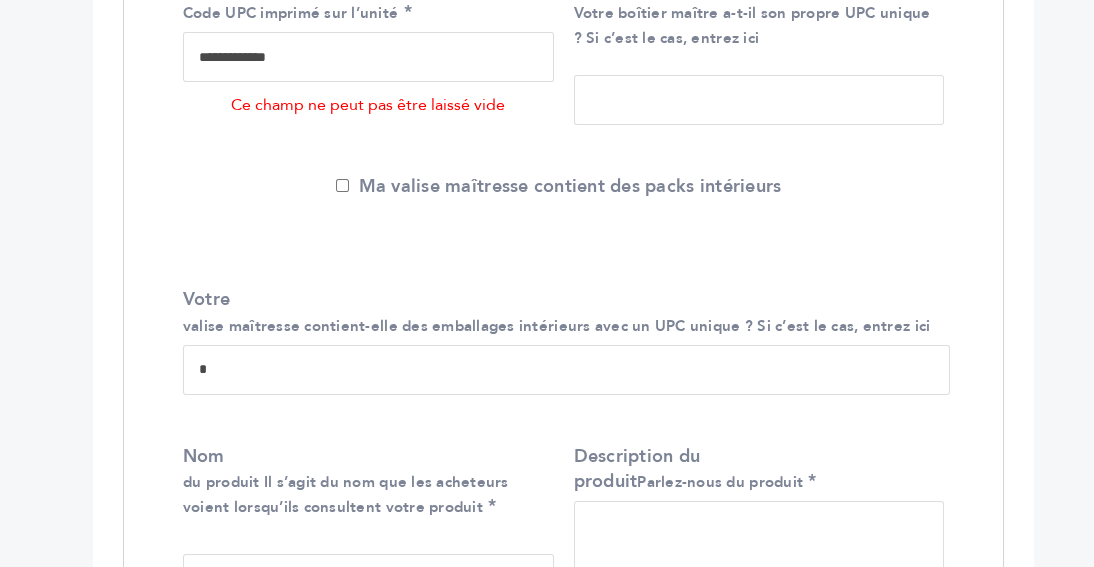 scroll, scrollTop: 1375, scrollLeft: 0, axis: vertical 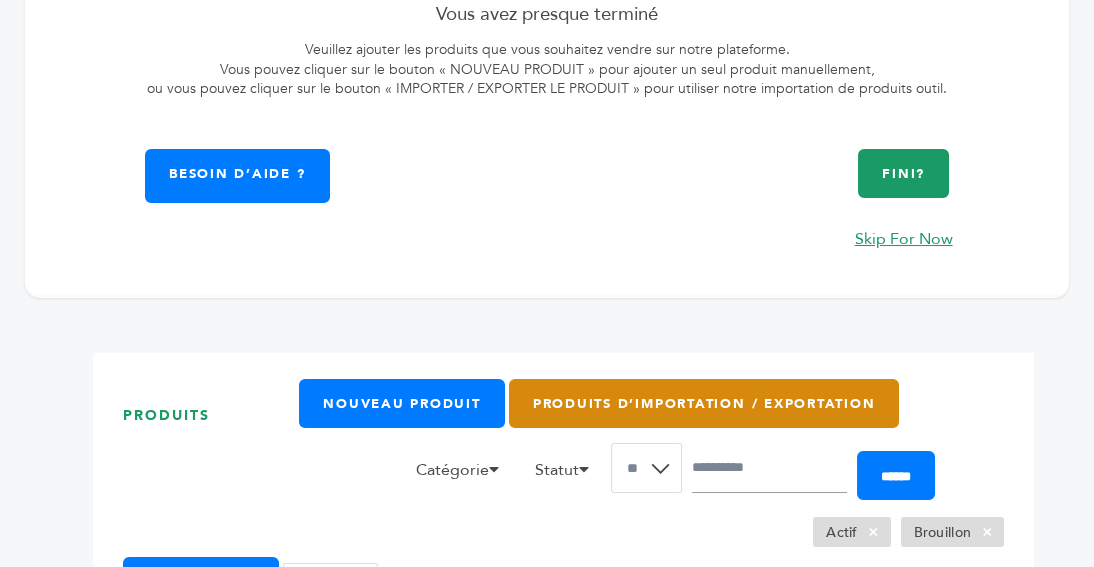 click on "Produits d’importation / exportation" at bounding box center (704, 403) 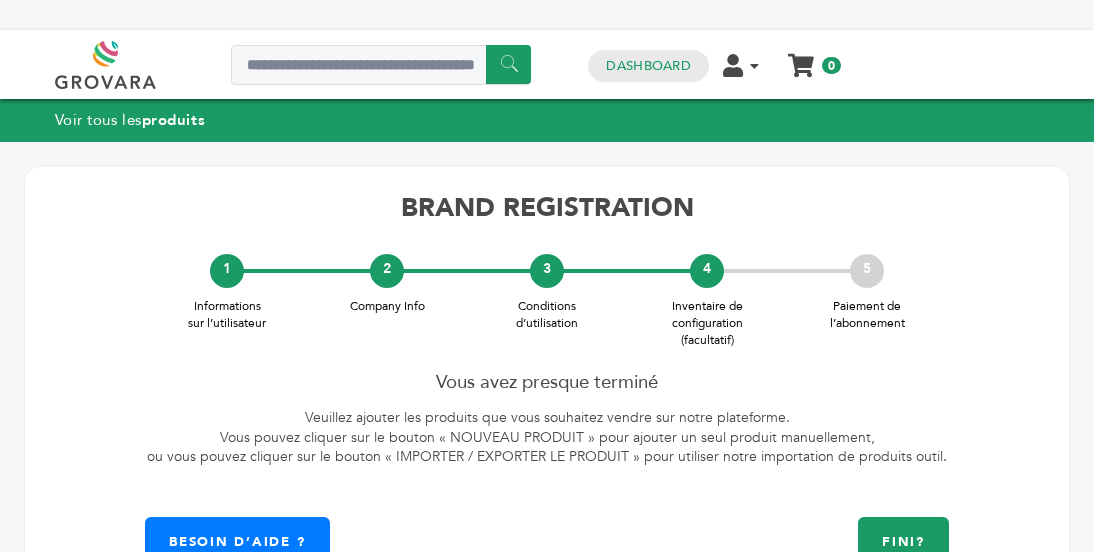 scroll, scrollTop: 0, scrollLeft: 0, axis: both 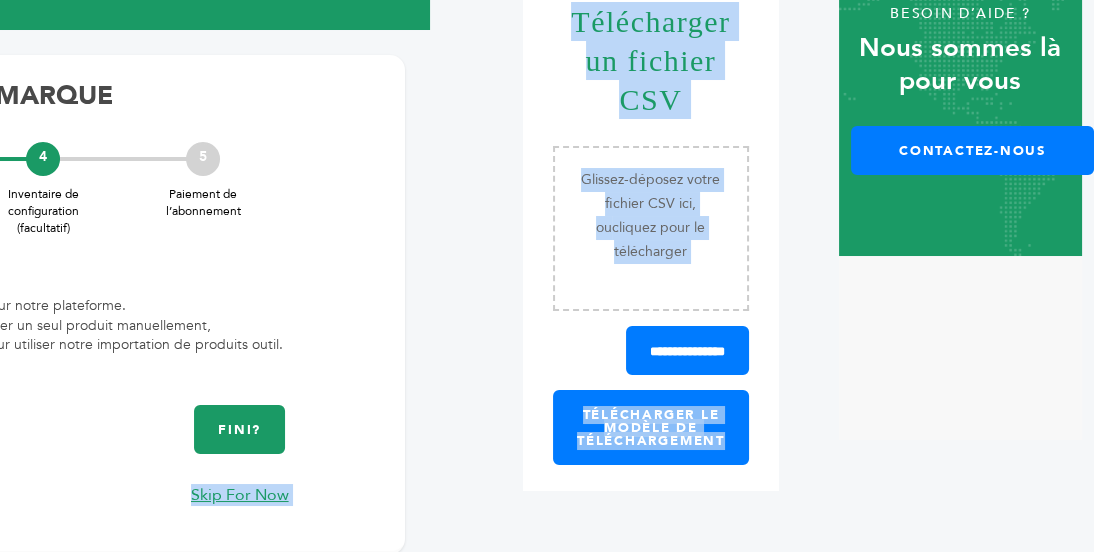 drag, startPoint x: 44, startPoint y: 70, endPoint x: 617, endPoint y: 553, distance: 749.41174 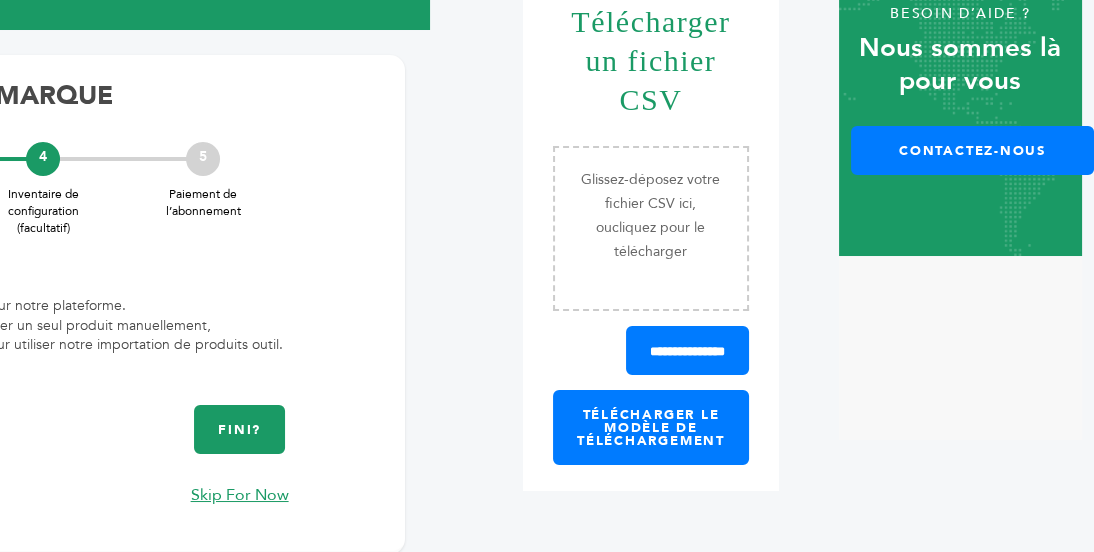 click on "*******
0															0
Tableau de bord
Votre abonnement
Gestion des produits
Gestion des commandes
Se déconnecter
Mon panier
Votre panier est vide
0
Sélectionner une langue ▼
Menu" at bounding box center [-117, 164] 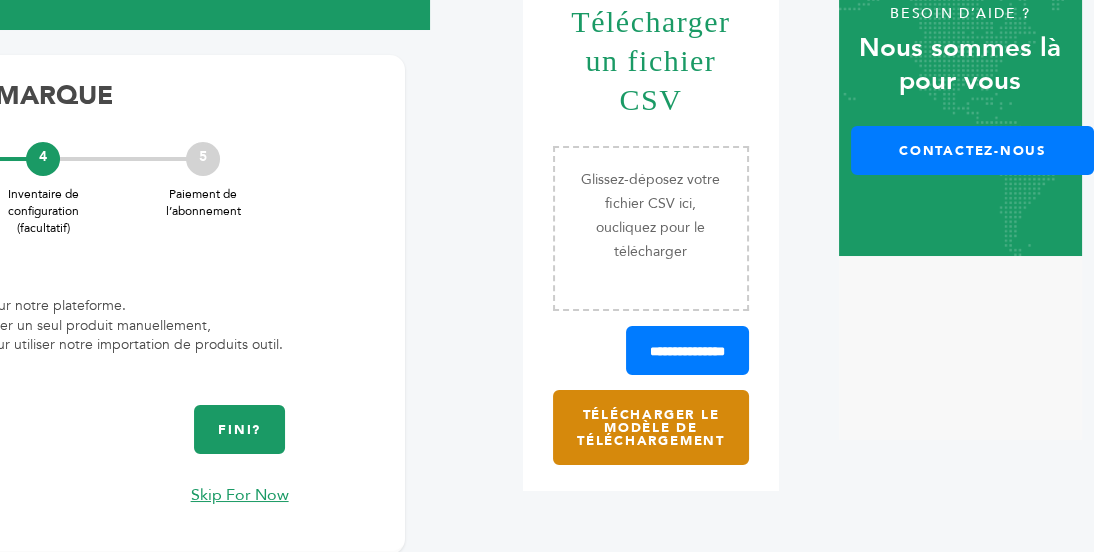 click on "TÉLÉCHARGER LE MODÈLE DE TÉLÉCHARGEMENT" at bounding box center (651, 427) 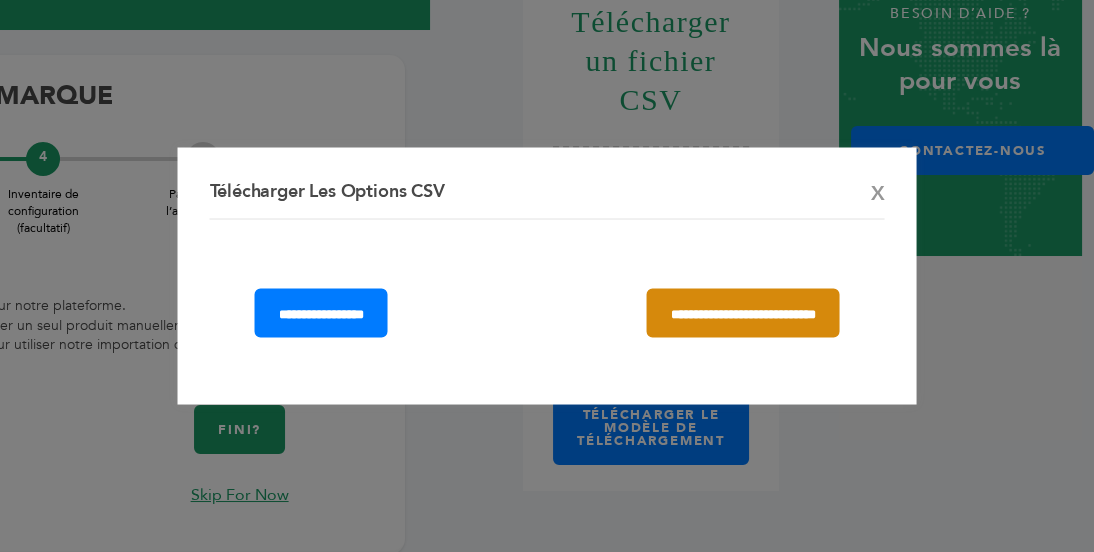 click on "**********" at bounding box center (743, 313) 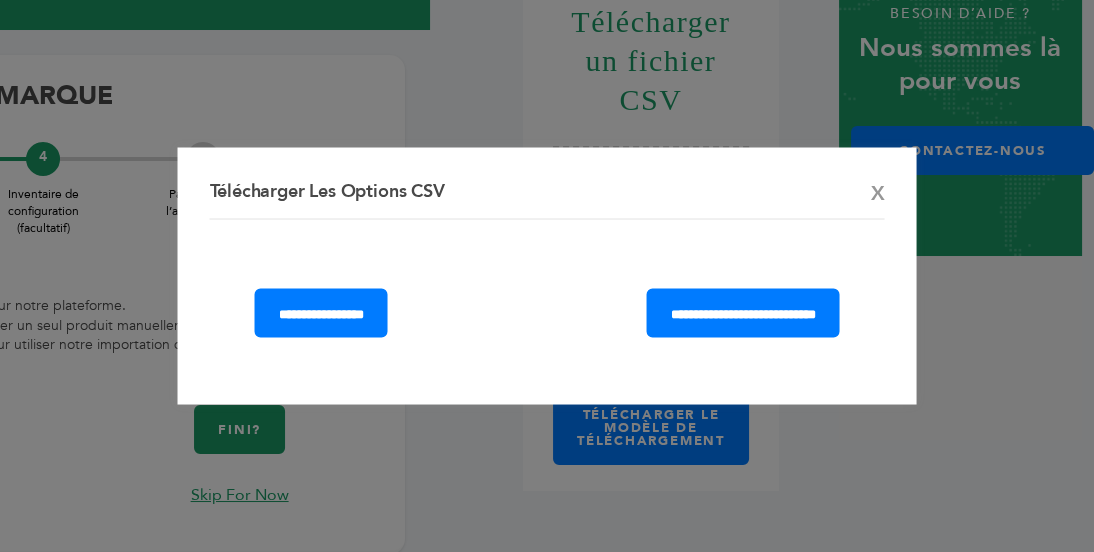 click on "X" at bounding box center (878, 194) 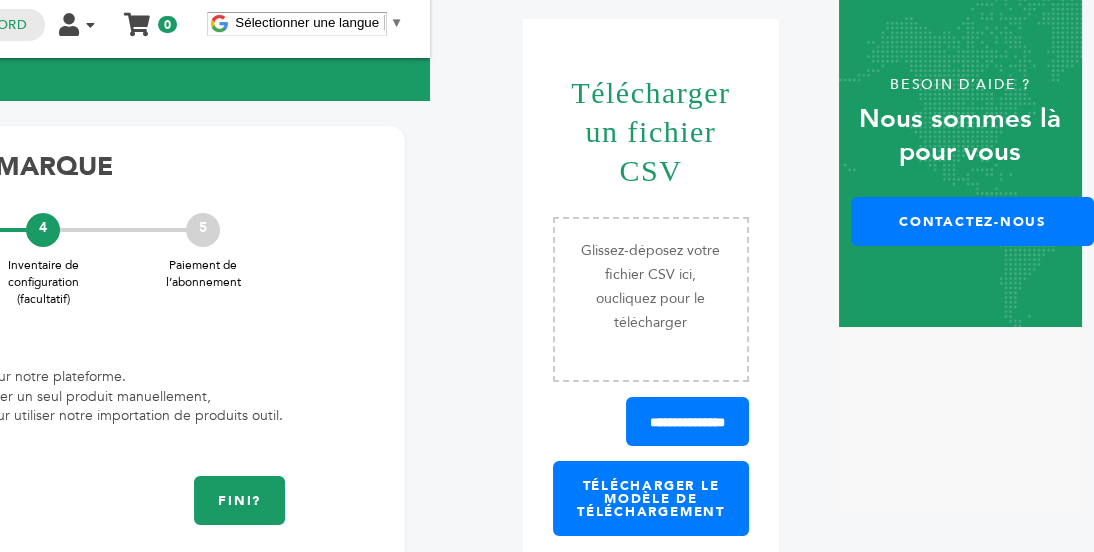 scroll, scrollTop: 12, scrollLeft: 680, axis: both 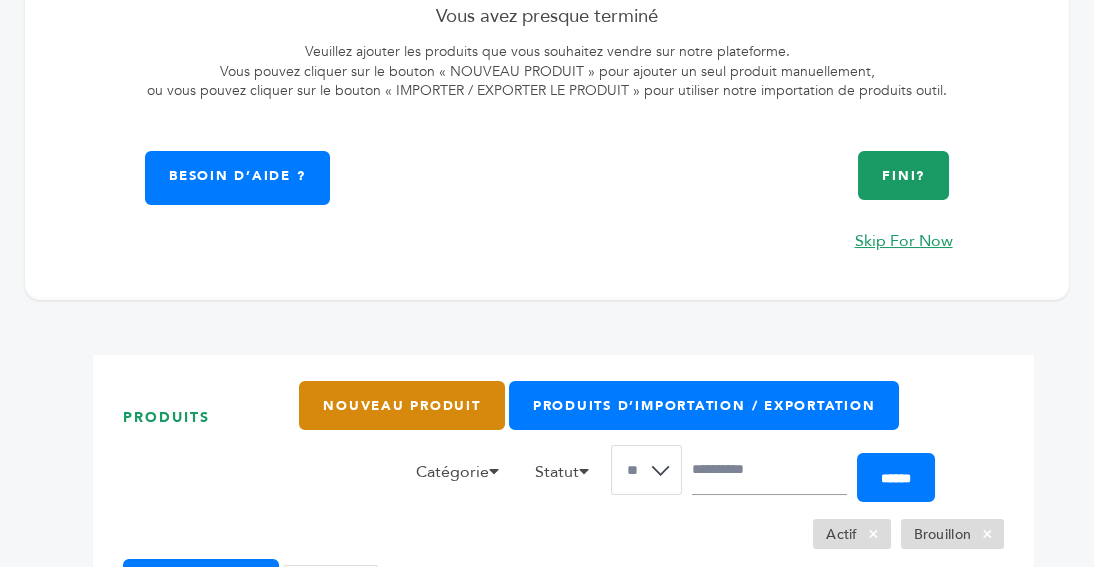 click on "Nouveau produit" at bounding box center [402, 405] 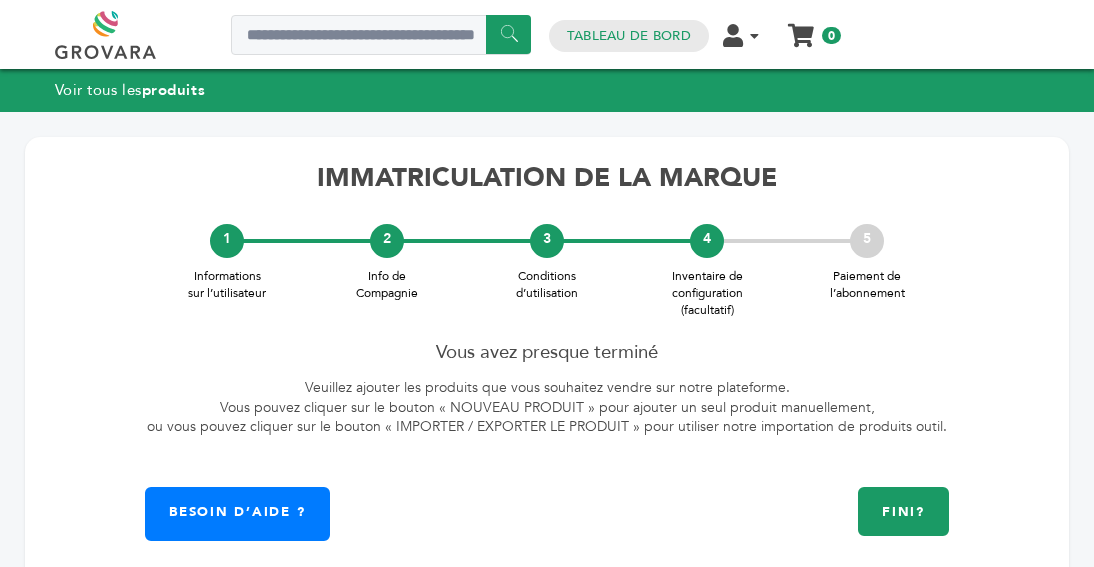 scroll, scrollTop: 0, scrollLeft: 0, axis: both 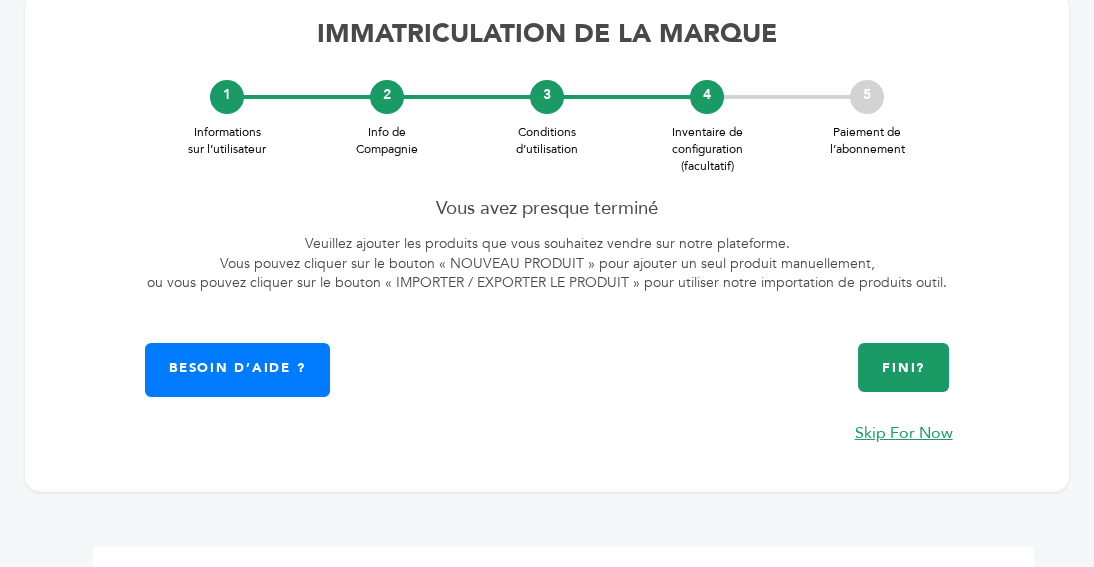 click on "Fini?" at bounding box center [903, 367] 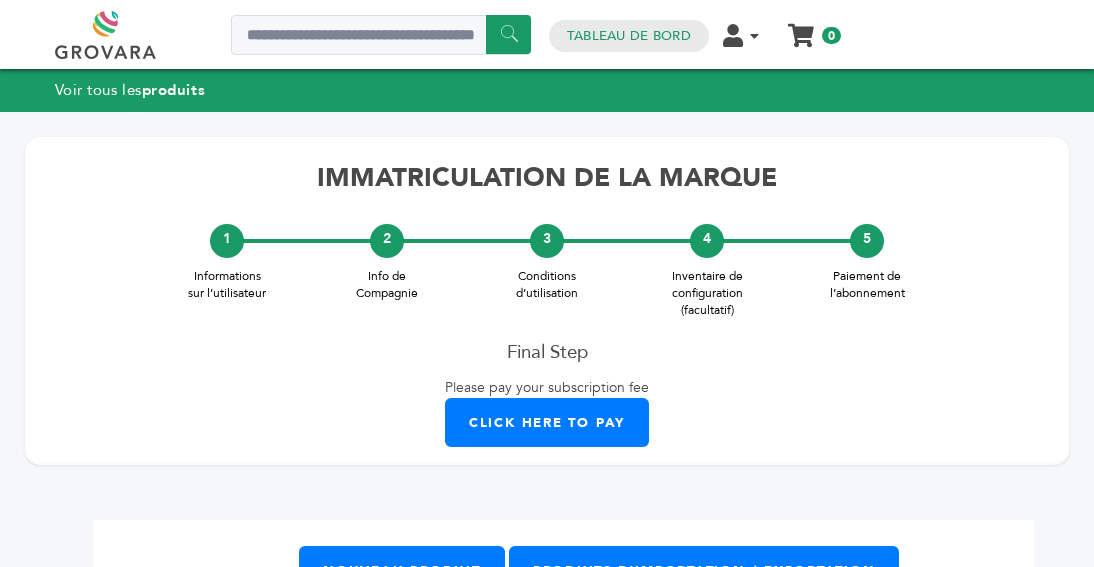 scroll, scrollTop: 0, scrollLeft: 0, axis: both 